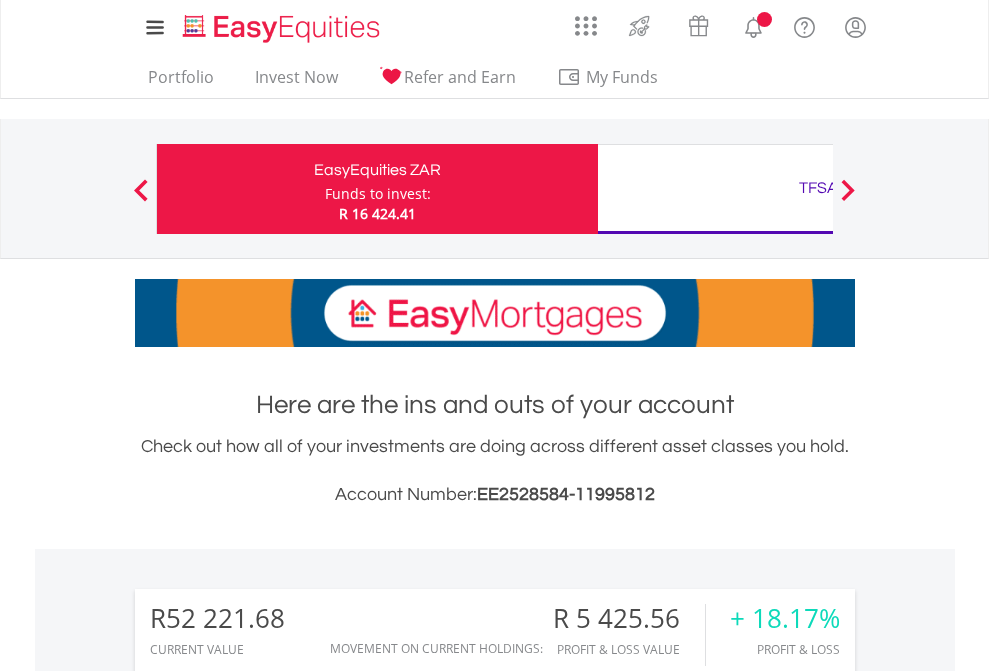 scroll, scrollTop: 0, scrollLeft: 0, axis: both 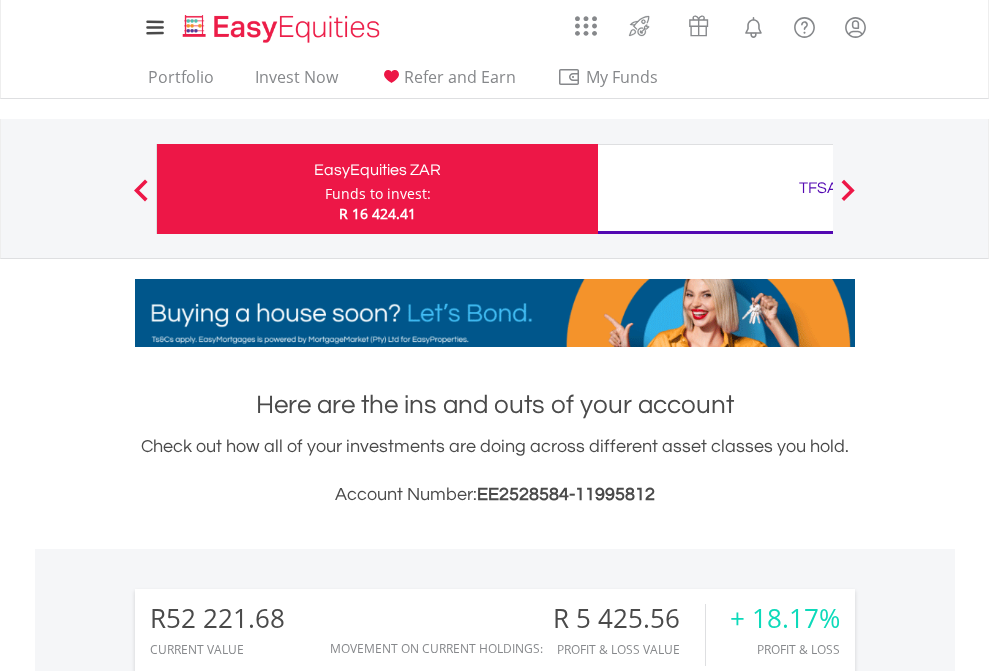 click on "Funds to invest:" at bounding box center [378, 194] 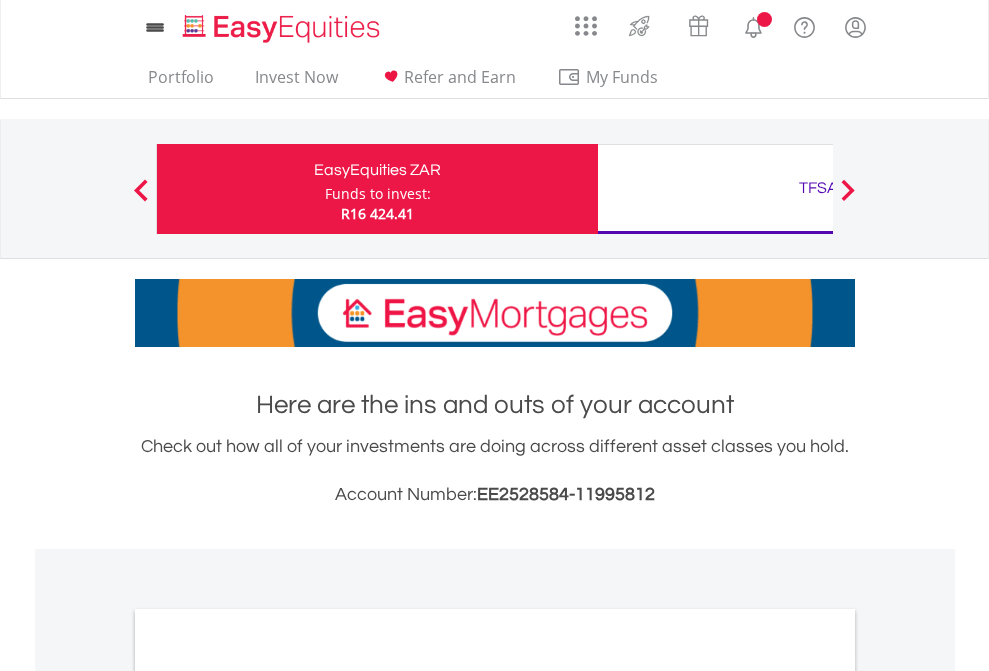 scroll, scrollTop: 0, scrollLeft: 0, axis: both 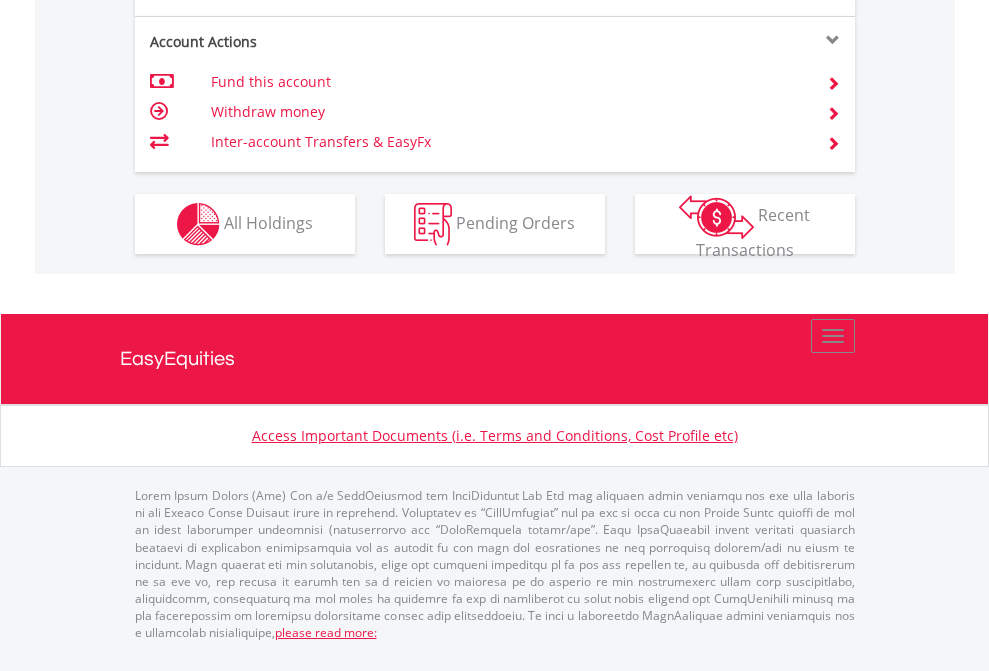 click on "Investment types" at bounding box center [706, -337] 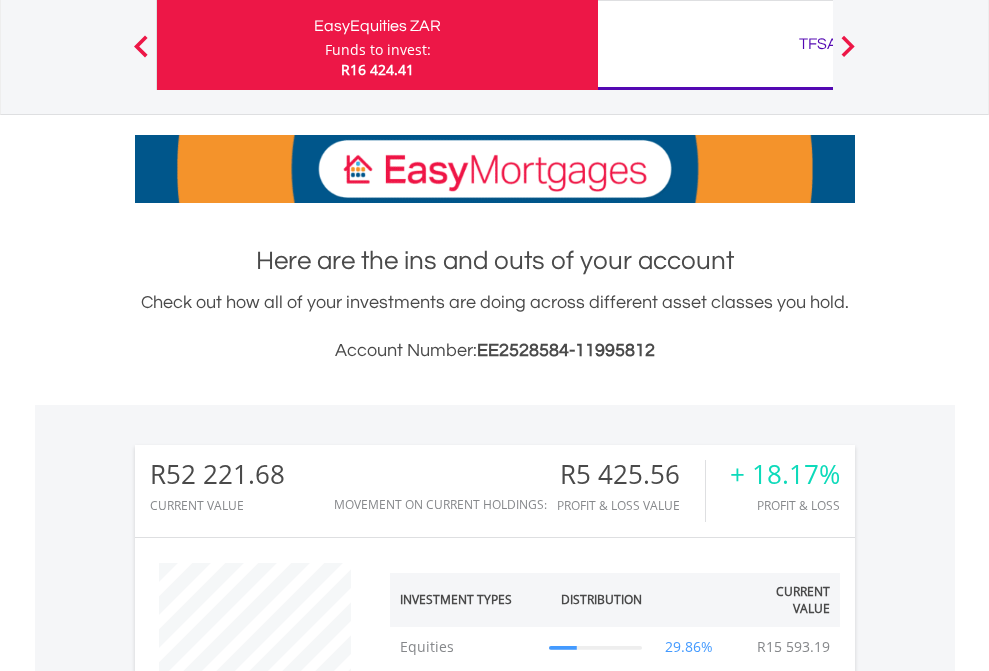click on "TFSA" at bounding box center [818, 44] 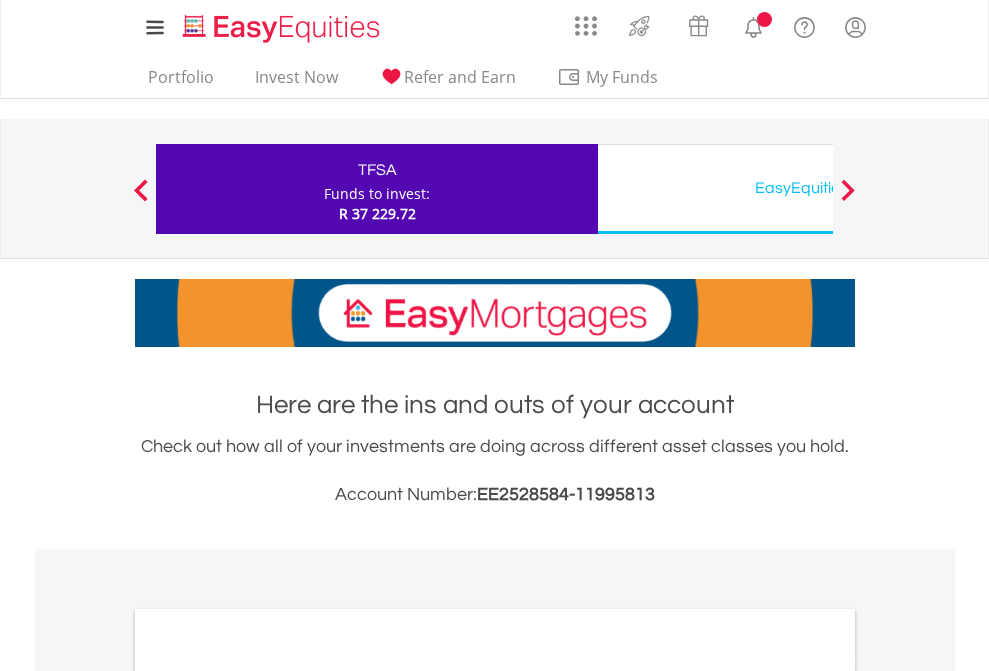 scroll, scrollTop: 0, scrollLeft: 0, axis: both 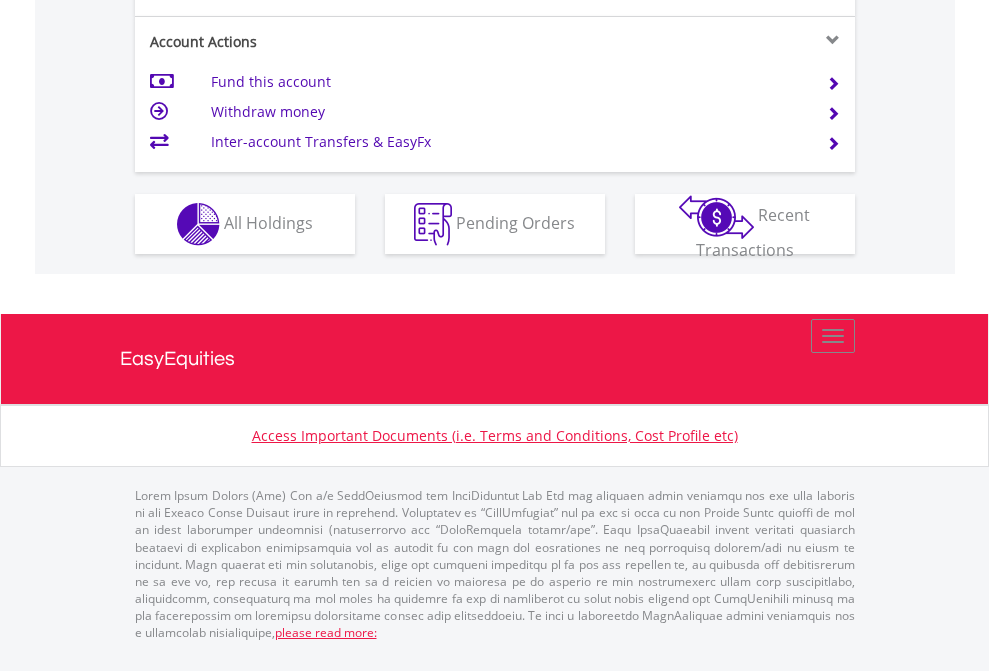 click on "Investment types" at bounding box center (706, -337) 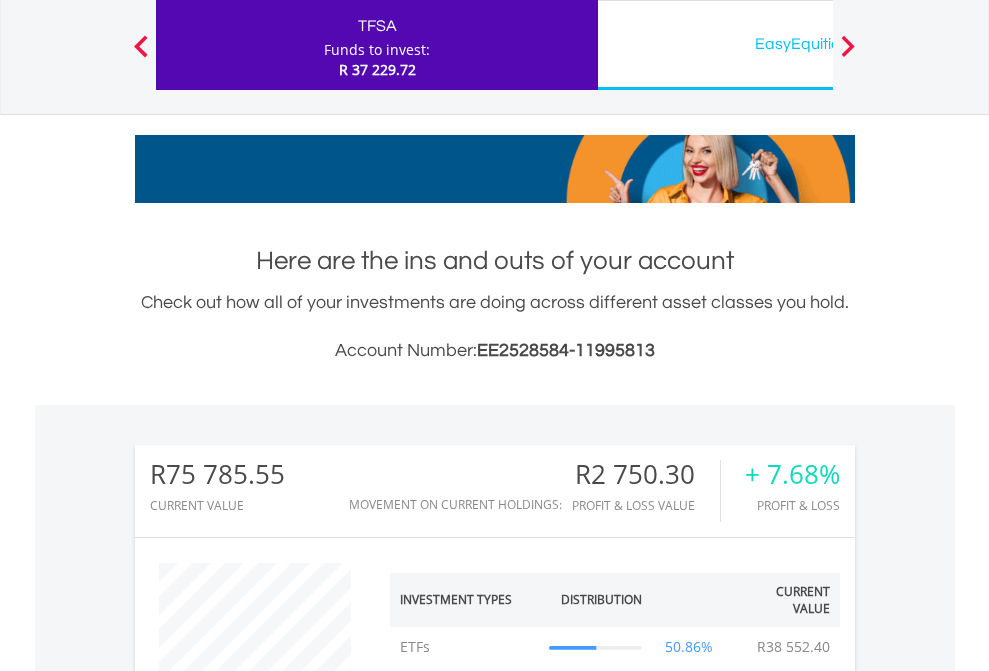click on "EasyEquities USD" at bounding box center (818, 44) 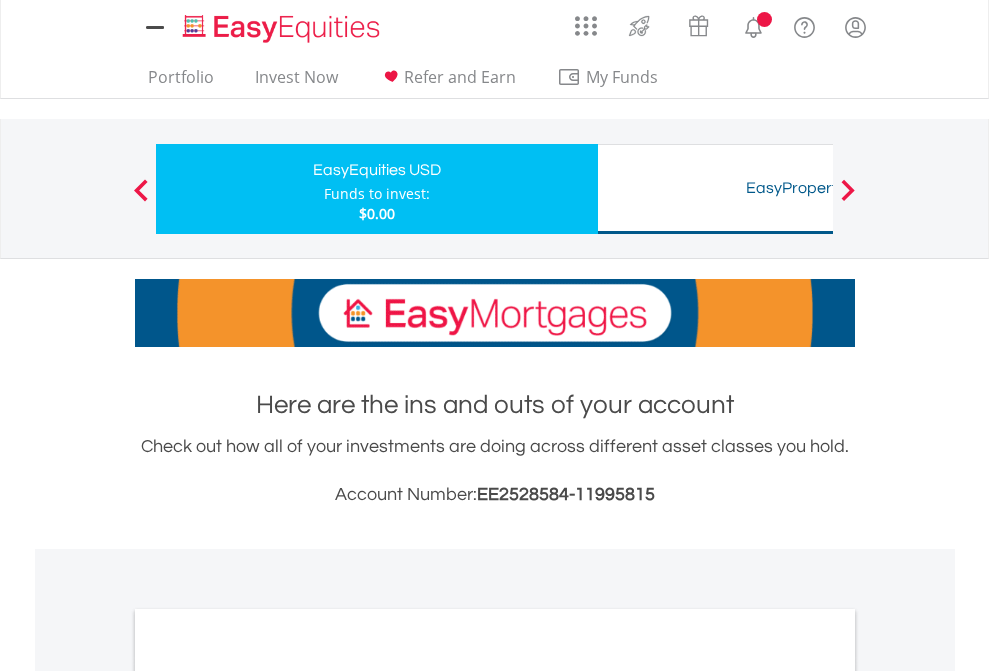 scroll, scrollTop: 0, scrollLeft: 0, axis: both 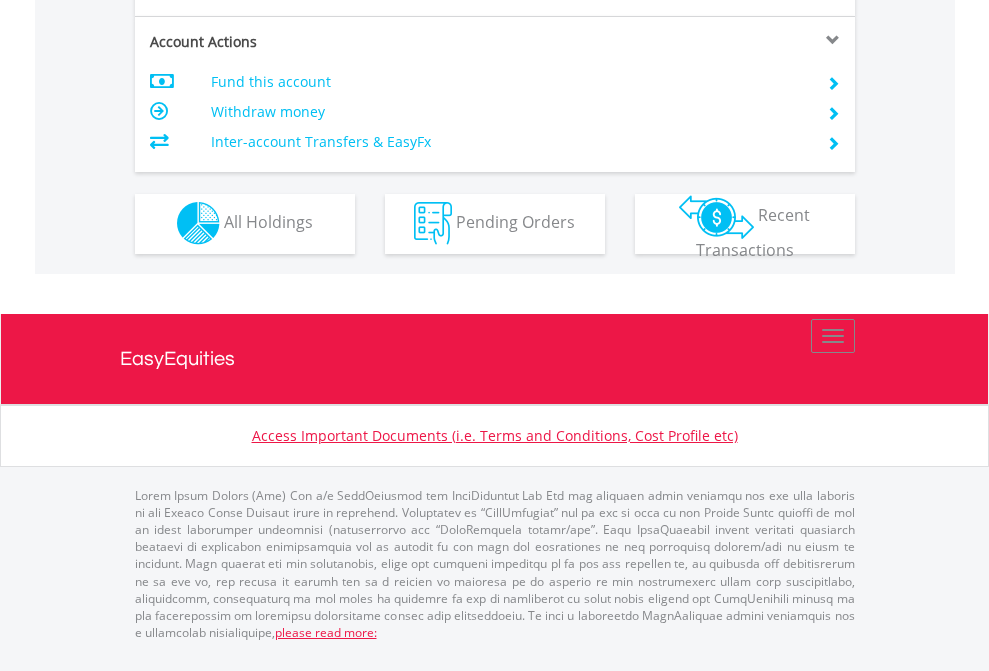 click on "Investment types" at bounding box center [706, -353] 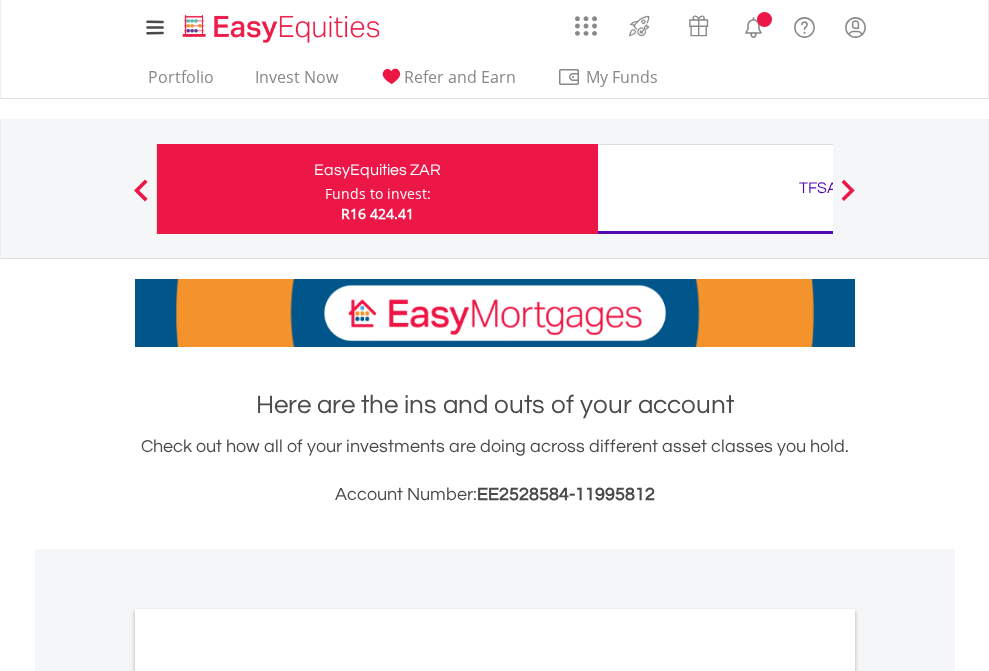 scroll, scrollTop: 1202, scrollLeft: 0, axis: vertical 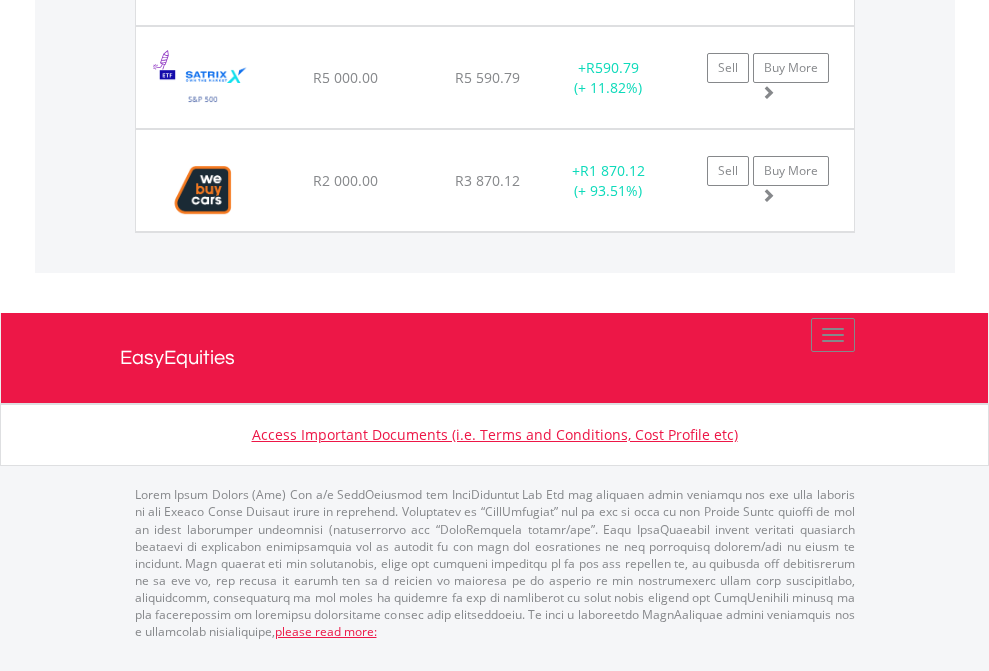 click on "TFSA" at bounding box center (818, -1974) 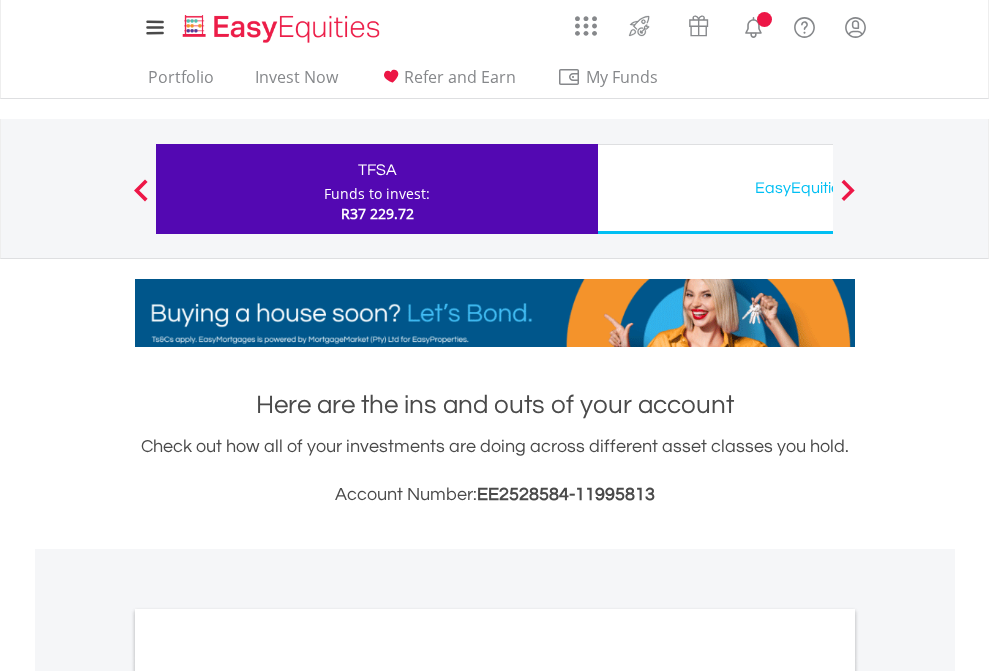 click on "All Holdings" at bounding box center [268, 1096] 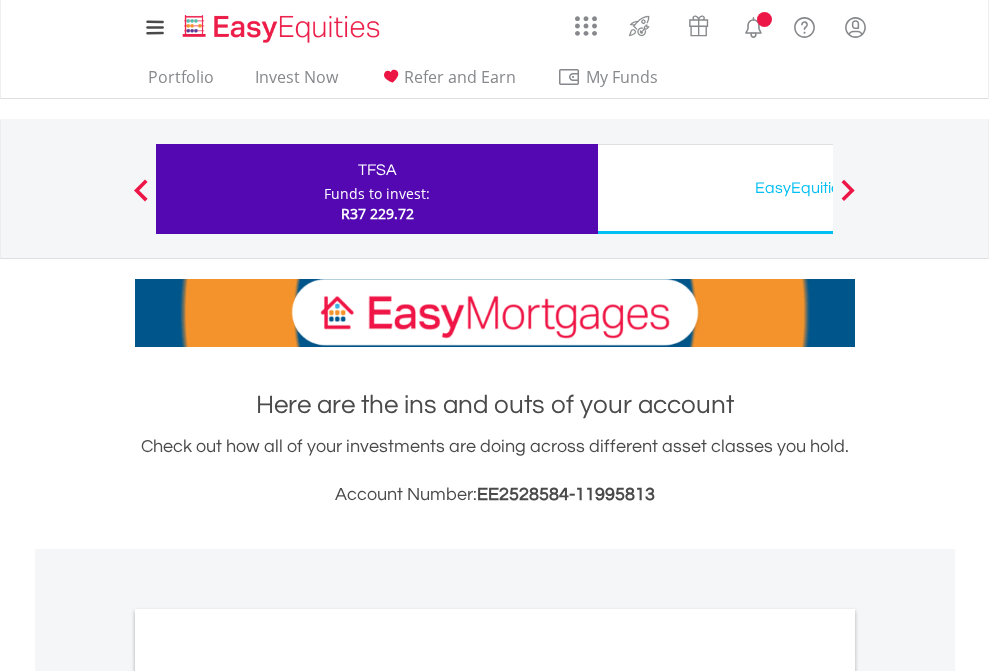 scroll, scrollTop: 1202, scrollLeft: 0, axis: vertical 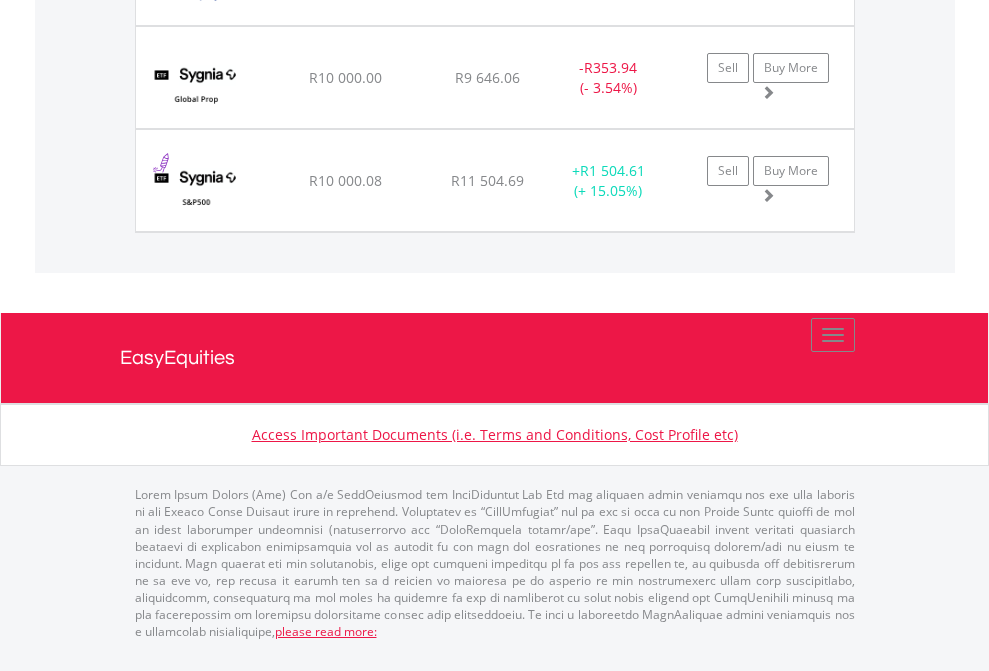 click on "EasyEquities USD" at bounding box center (818, -1831) 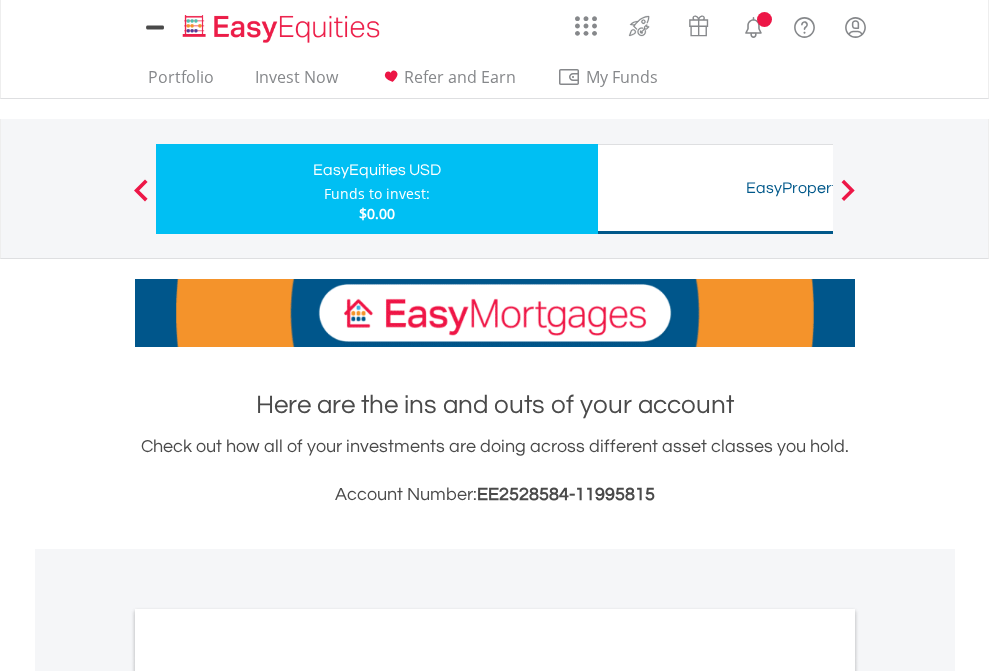 scroll, scrollTop: 0, scrollLeft: 0, axis: both 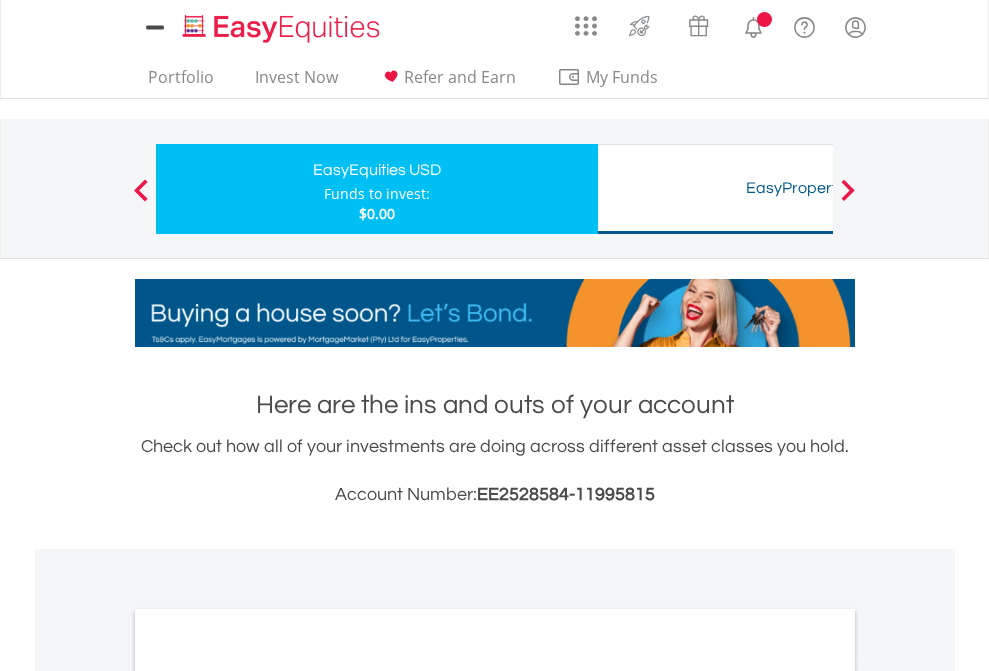 click on "All Holdings" at bounding box center [268, 1096] 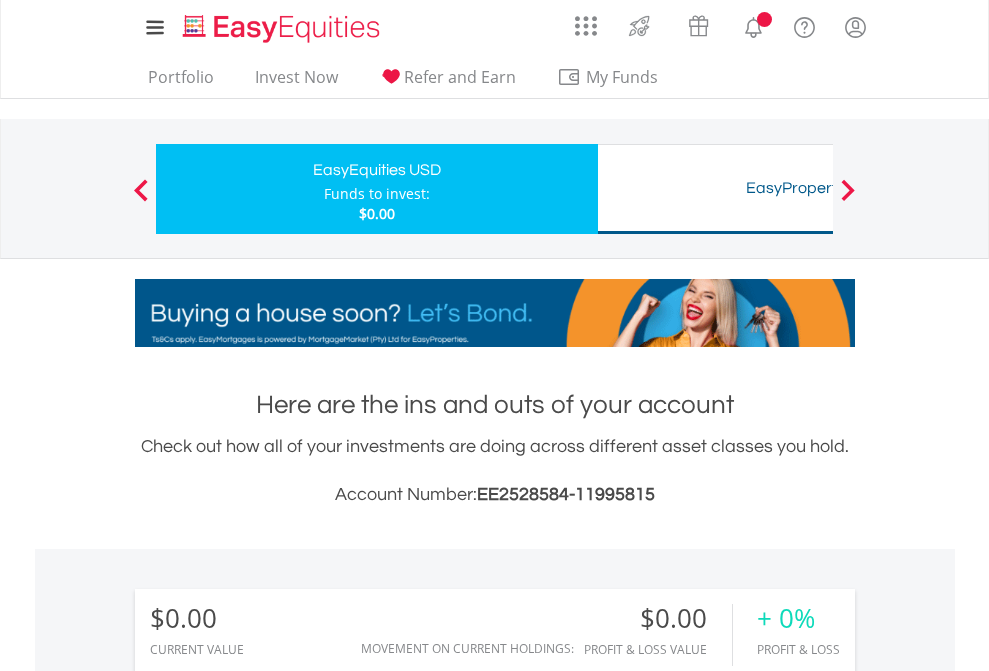 scroll, scrollTop: 1202, scrollLeft: 0, axis: vertical 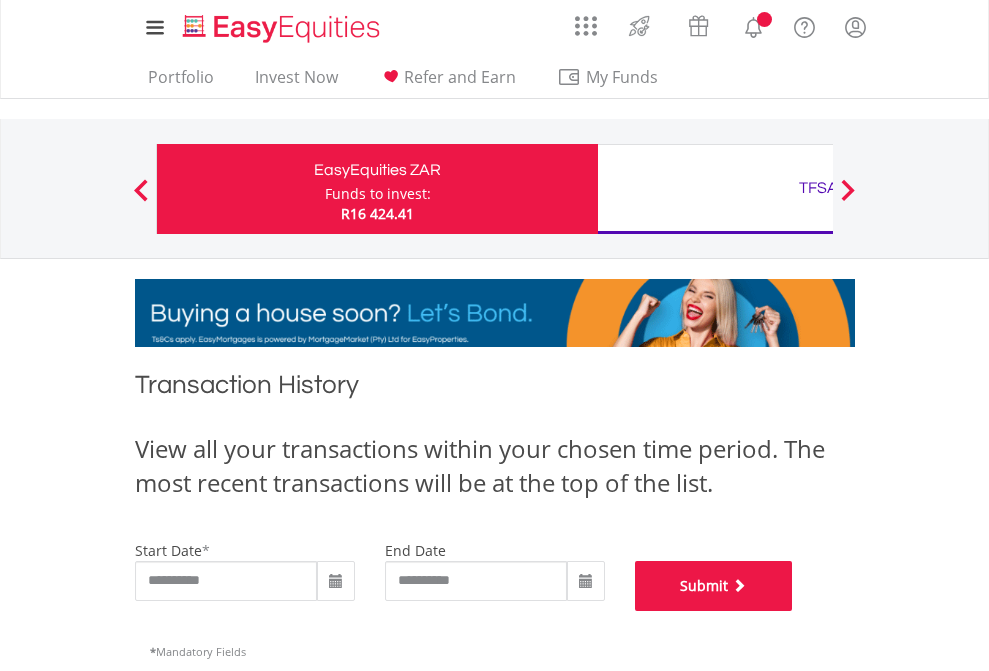 click on "Submit" at bounding box center (714, 586) 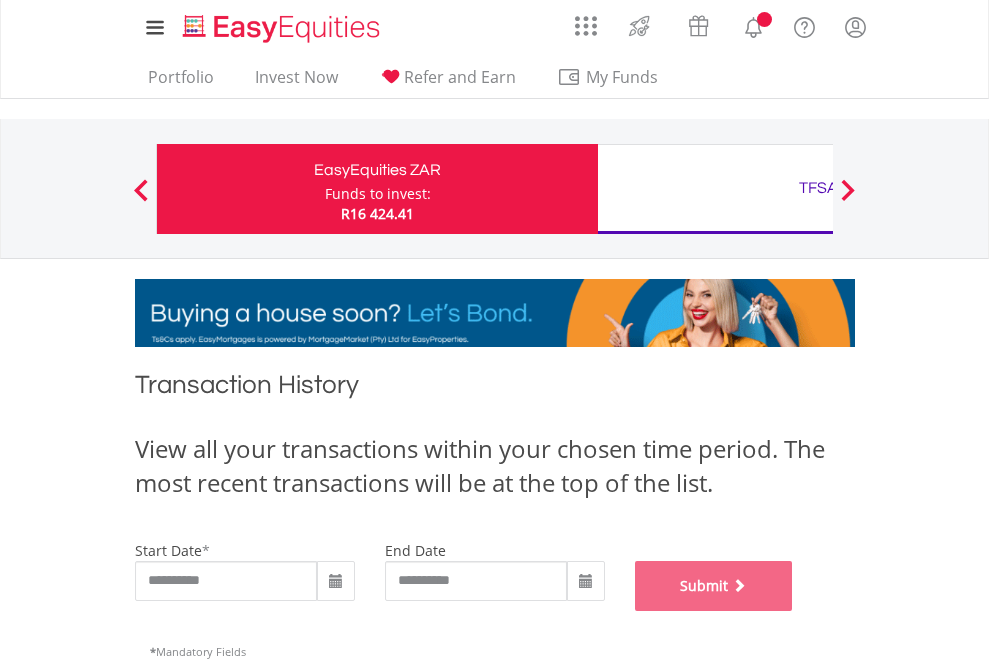 scroll, scrollTop: 811, scrollLeft: 0, axis: vertical 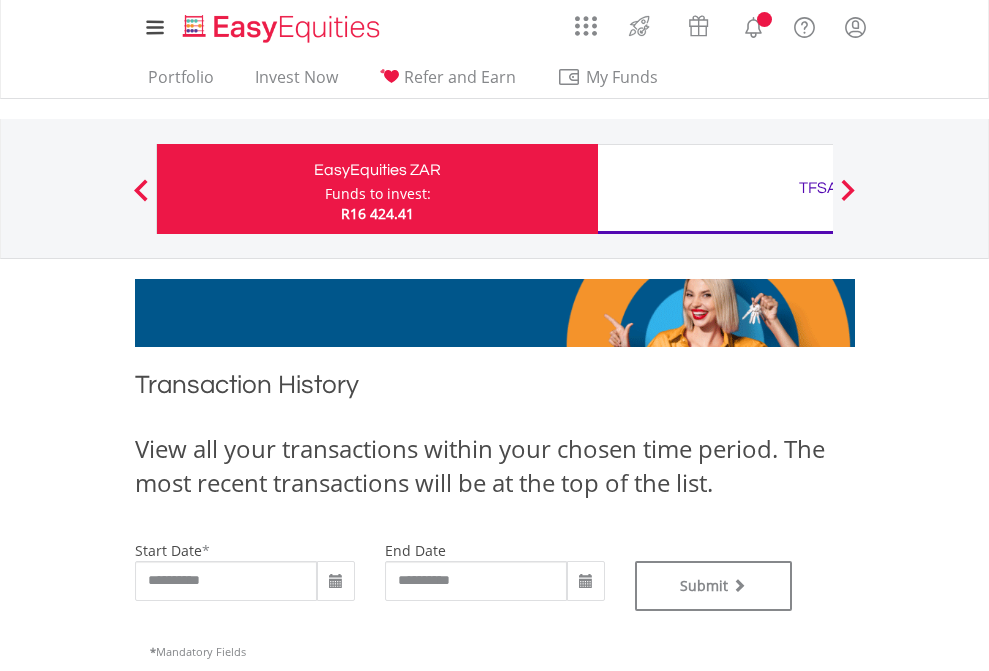 click on "TFSA" at bounding box center (818, 188) 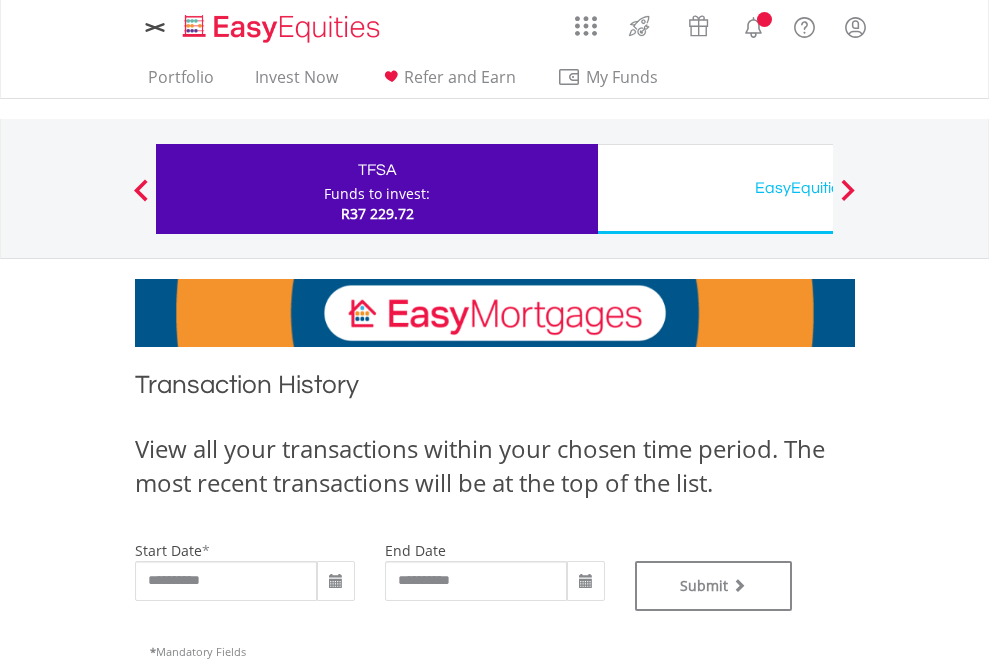 scroll, scrollTop: 0, scrollLeft: 0, axis: both 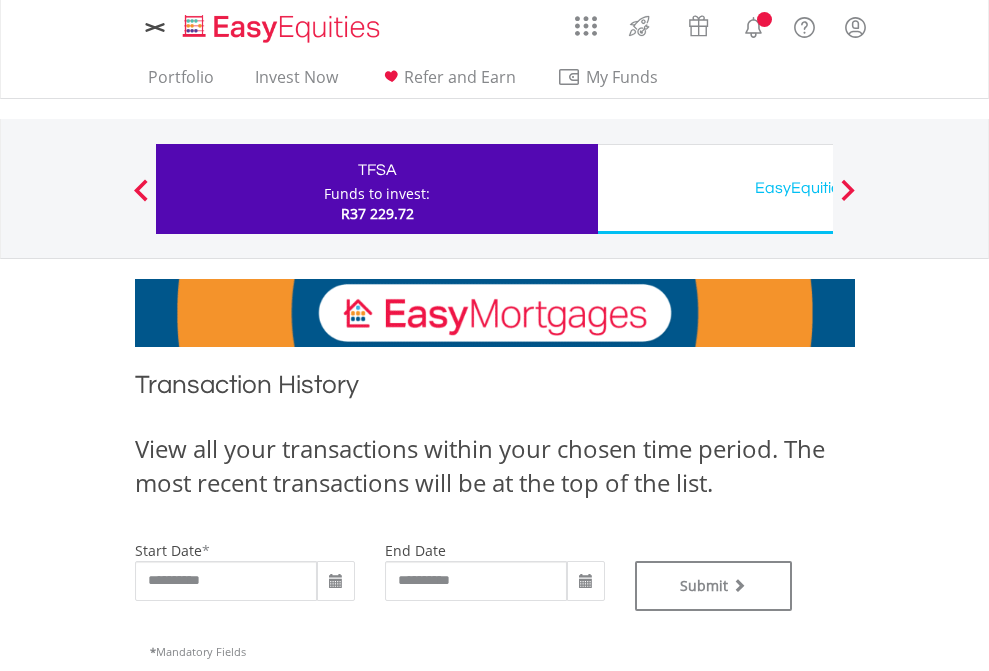 type on "**********" 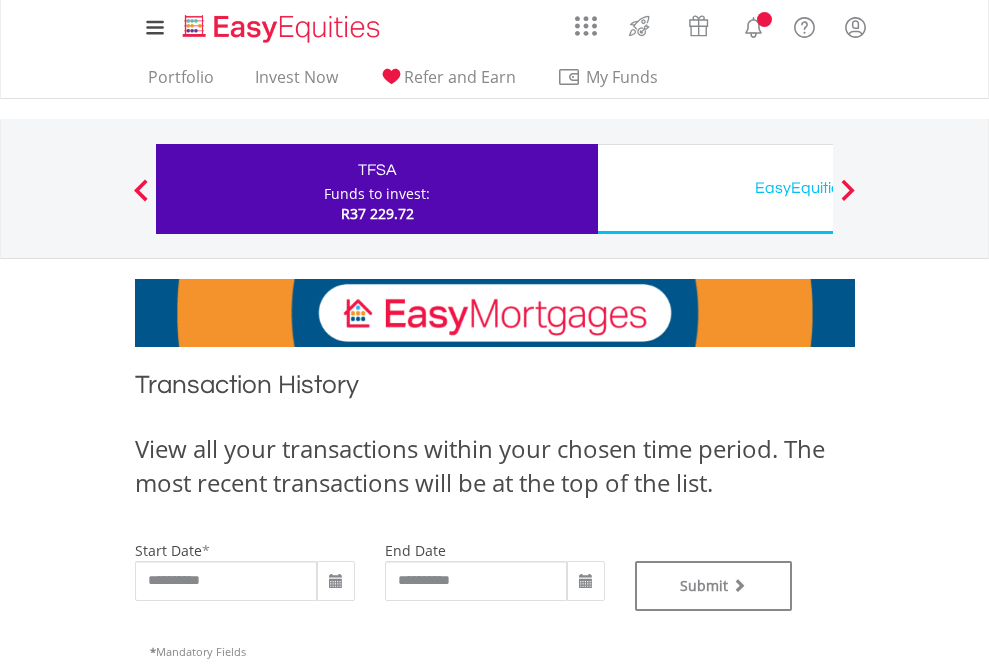 type on "**********" 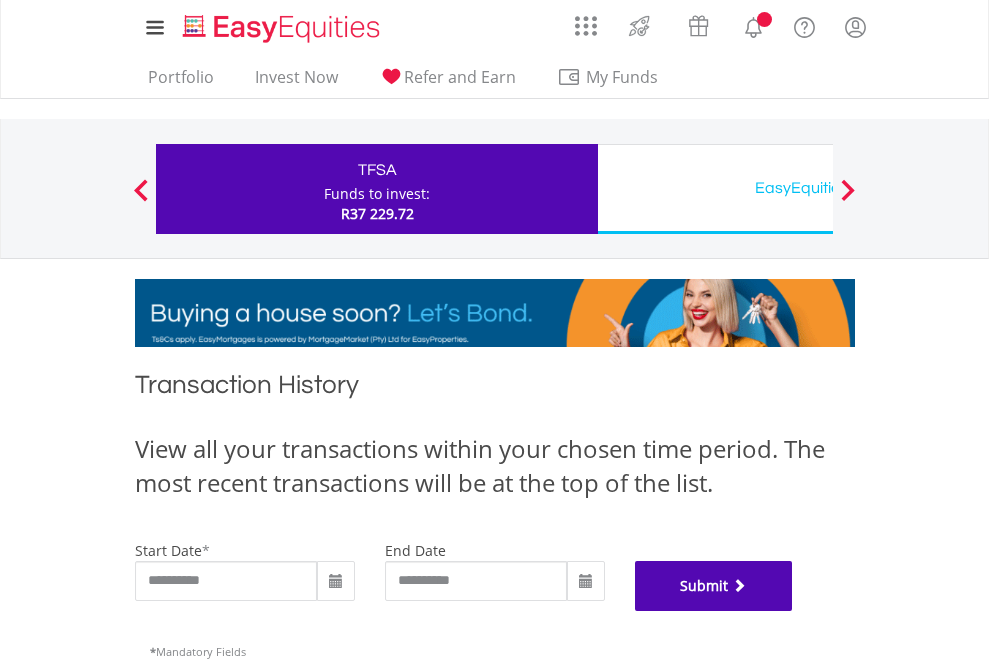 click on "Submit" at bounding box center (714, 586) 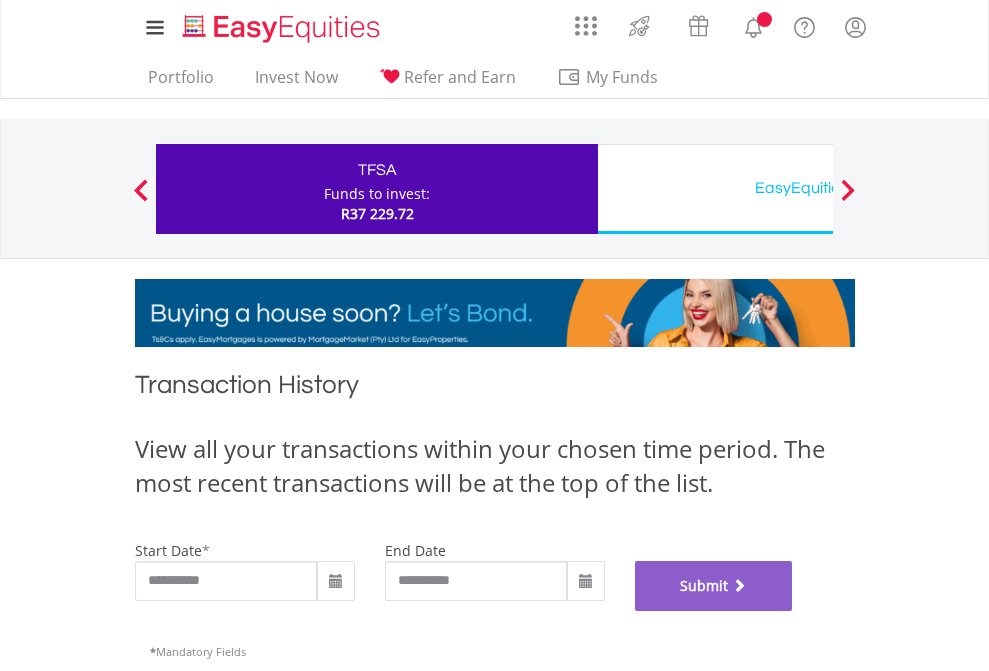 scroll, scrollTop: 811, scrollLeft: 0, axis: vertical 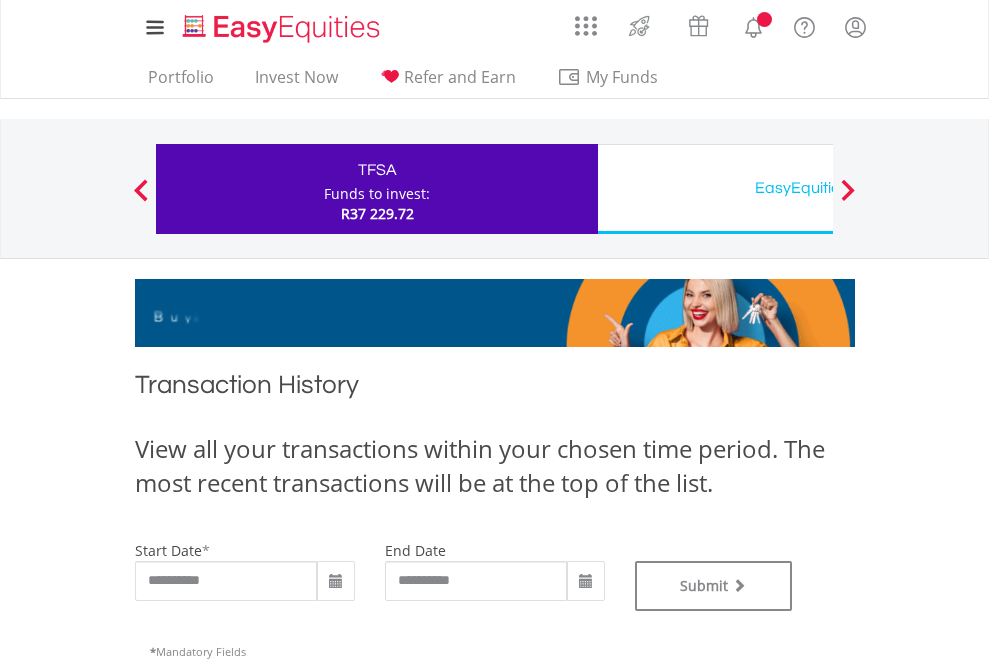 click on "EasyEquities USD" at bounding box center [818, 188] 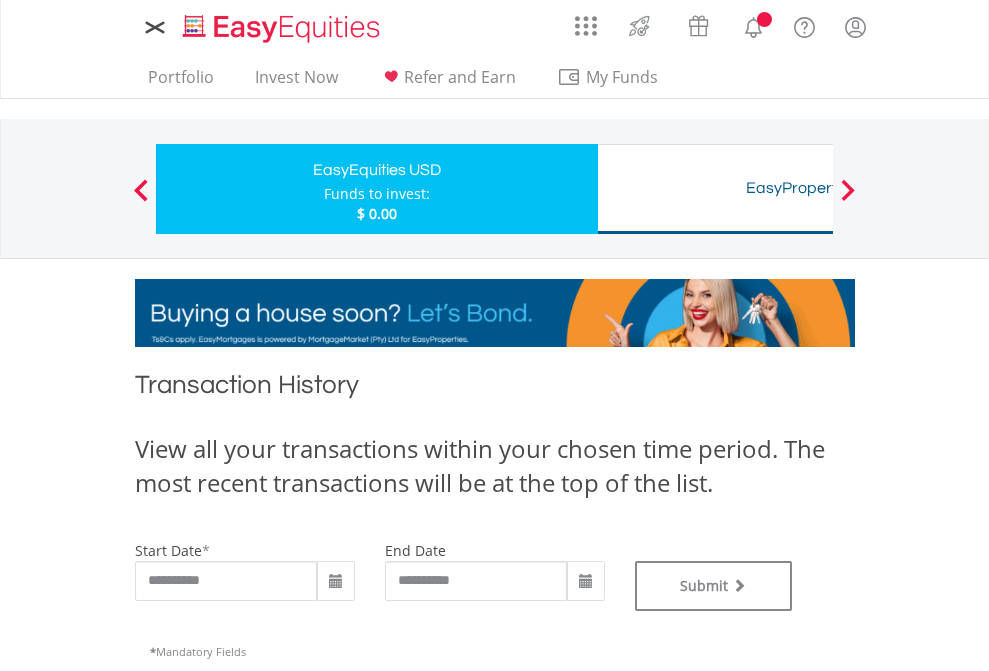 scroll, scrollTop: 0, scrollLeft: 0, axis: both 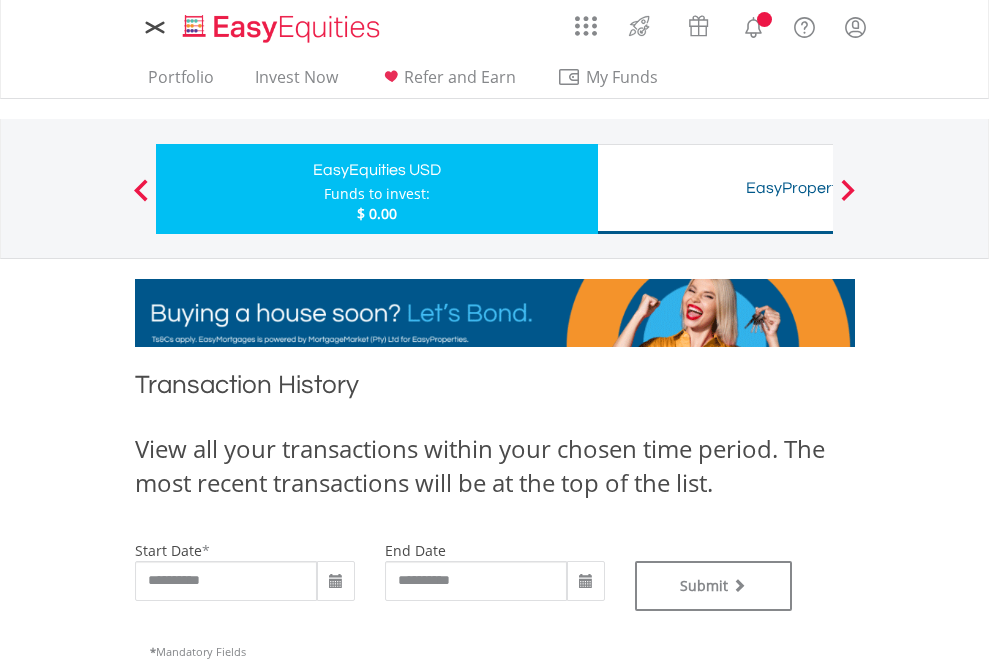 type on "**********" 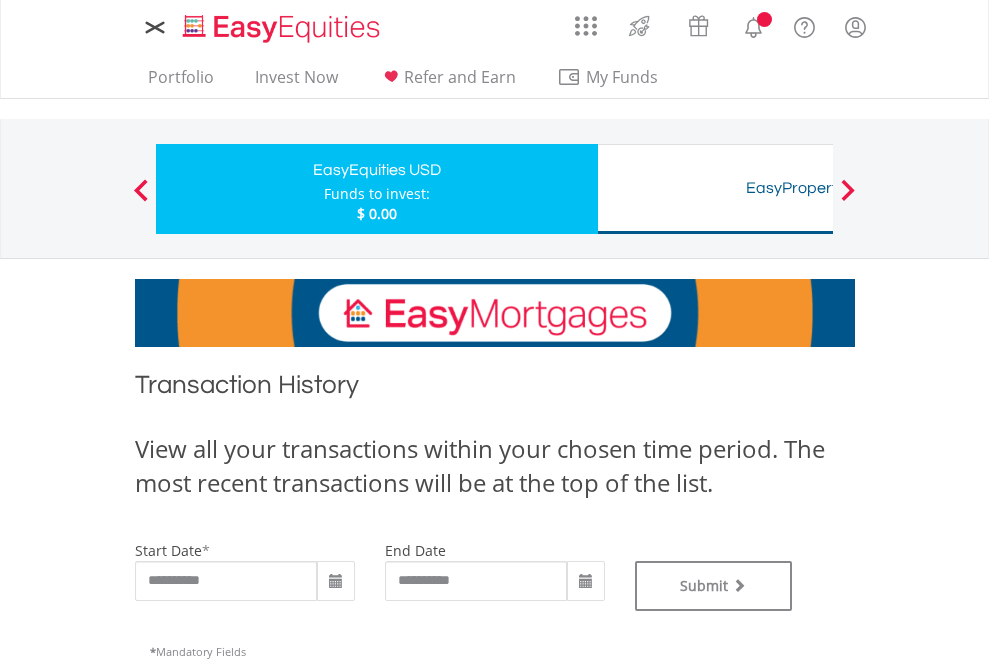 type on "**********" 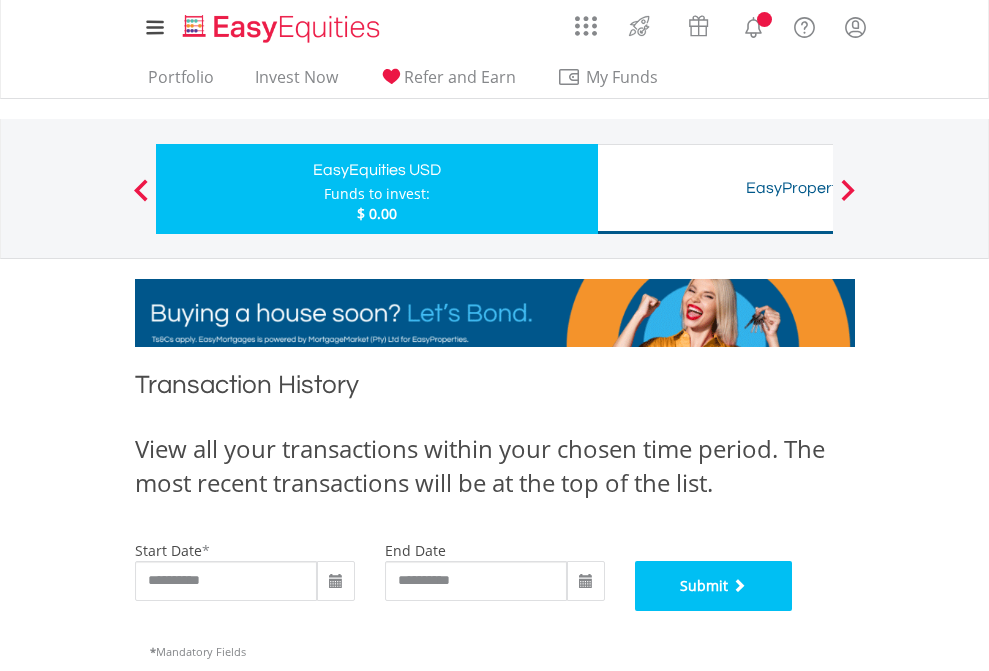 click on "Submit" at bounding box center (714, 586) 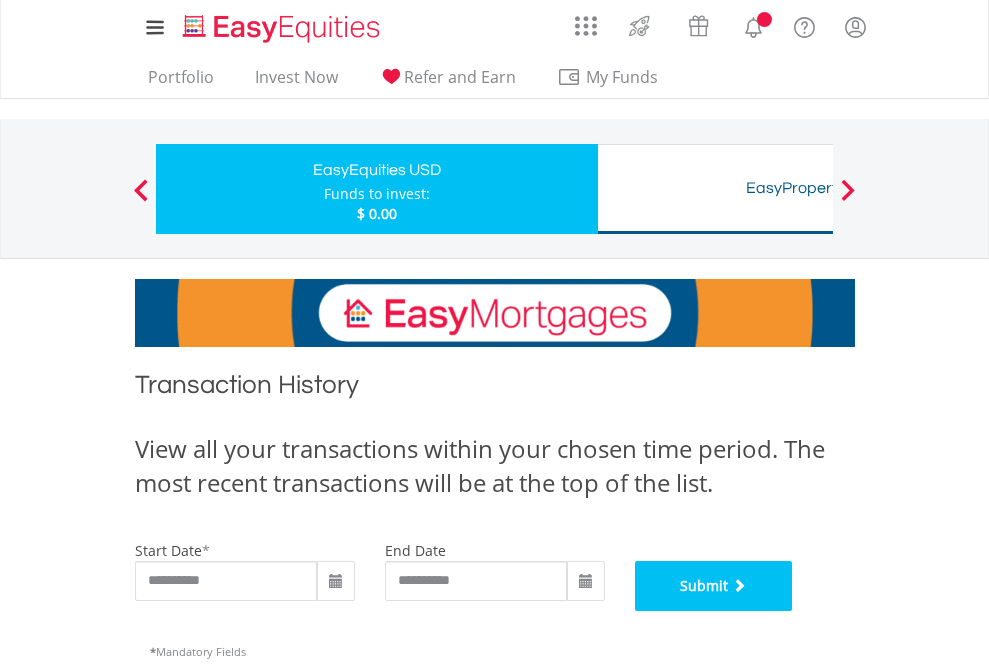 scroll, scrollTop: 811, scrollLeft: 0, axis: vertical 